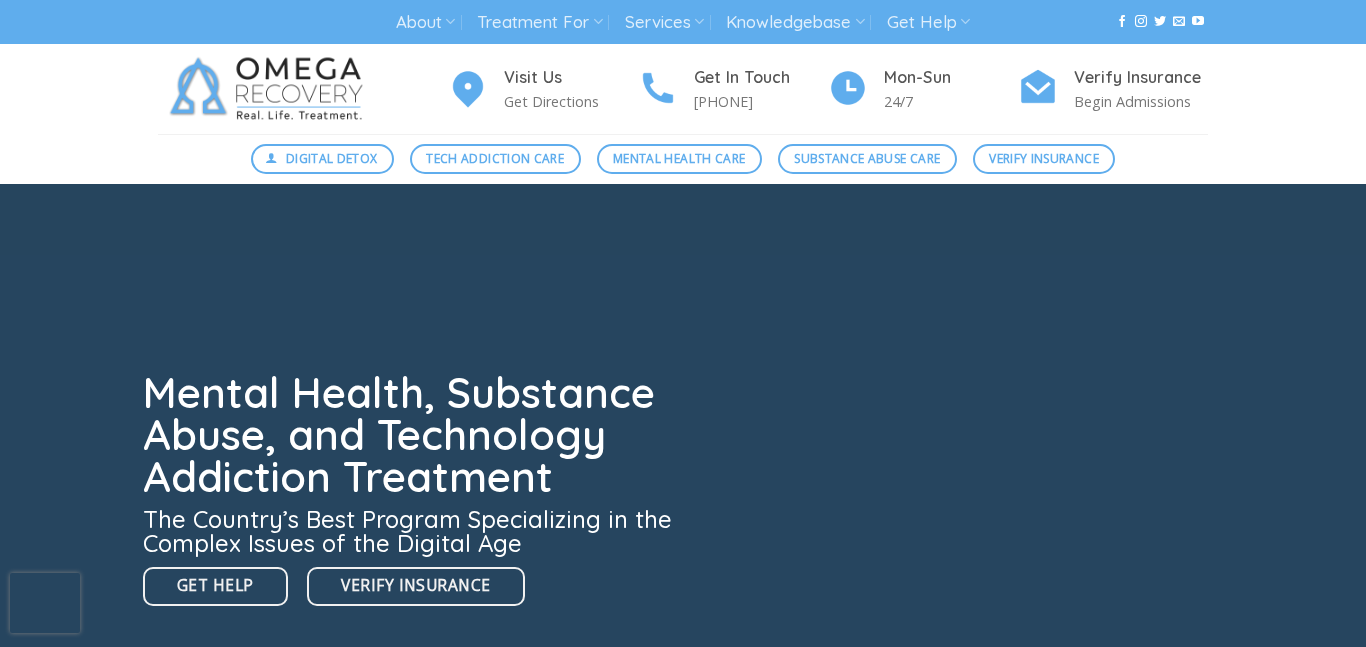scroll, scrollTop: 0, scrollLeft: 0, axis: both 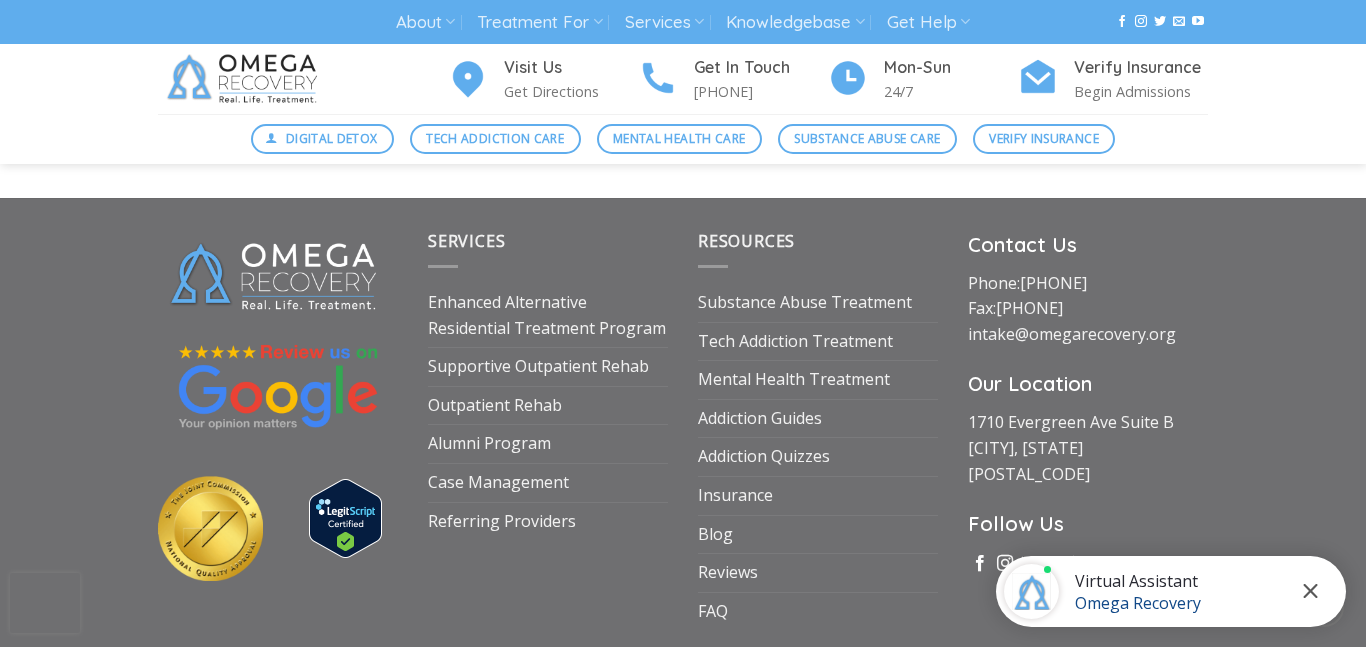 click at bounding box center (1310, 591) 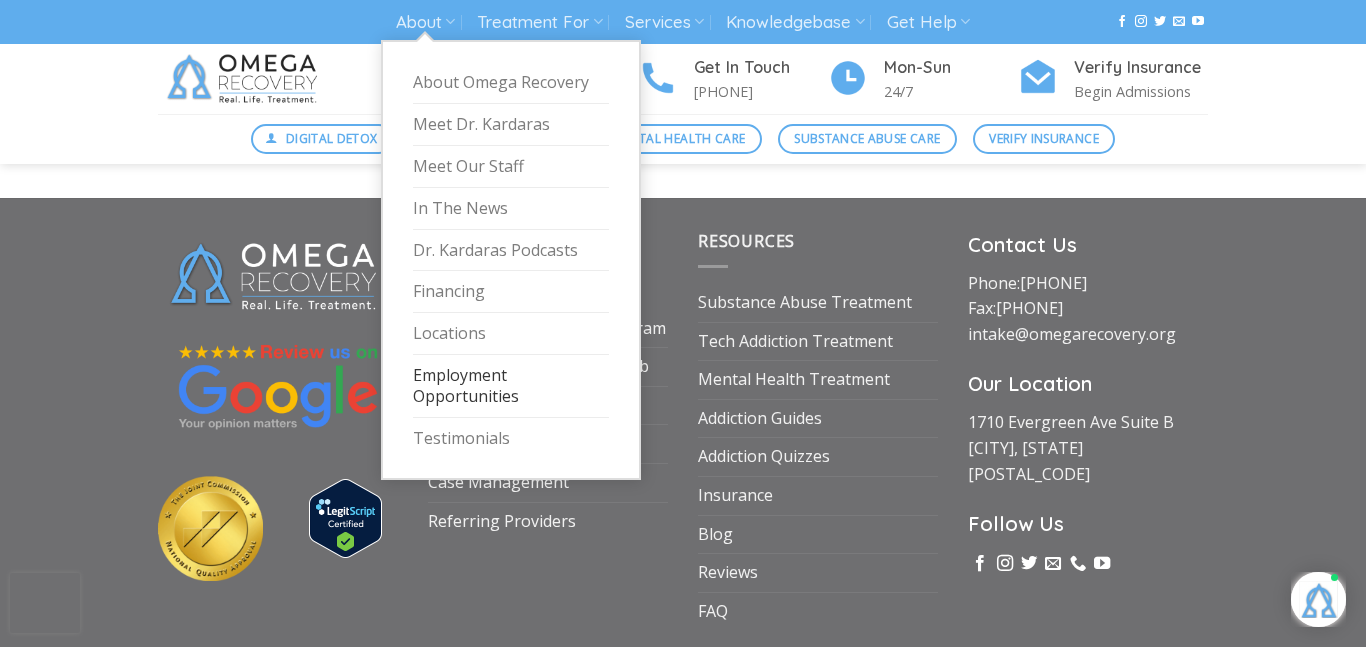 click on "Employment Opportunities" at bounding box center (511, 386) 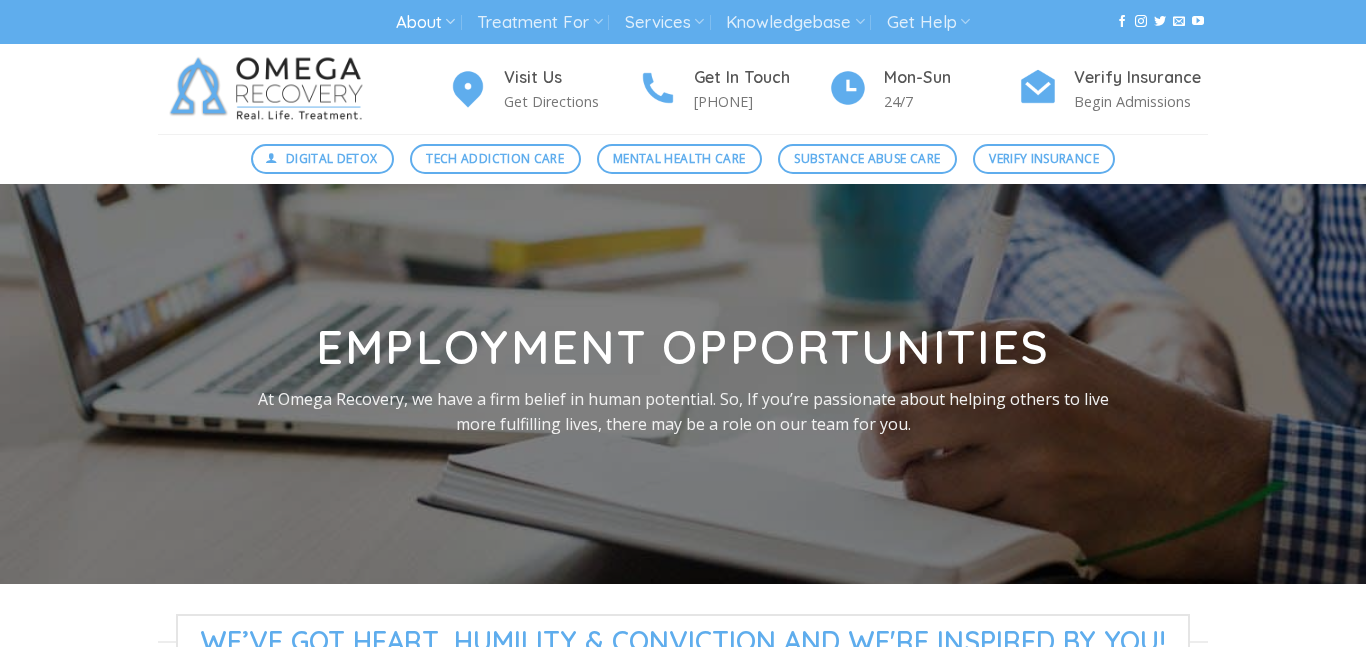 scroll, scrollTop: 0, scrollLeft: 0, axis: both 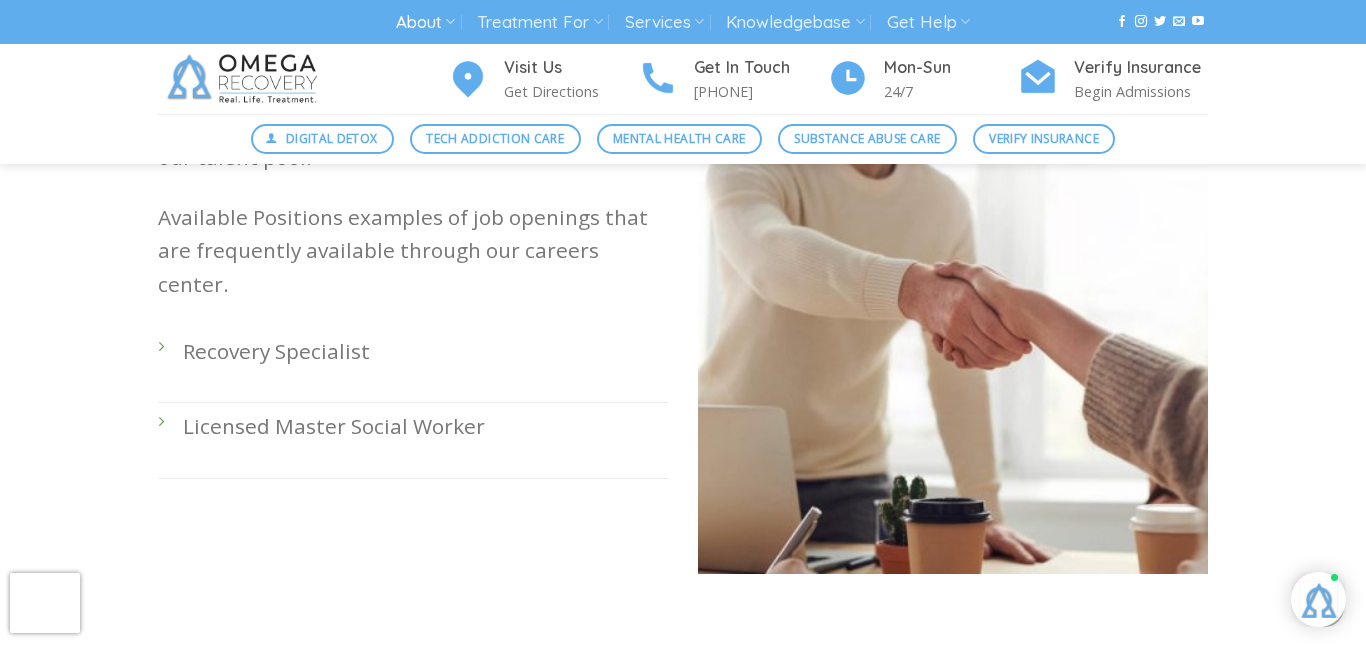 click on "Recovery Specialist" at bounding box center (425, 351) 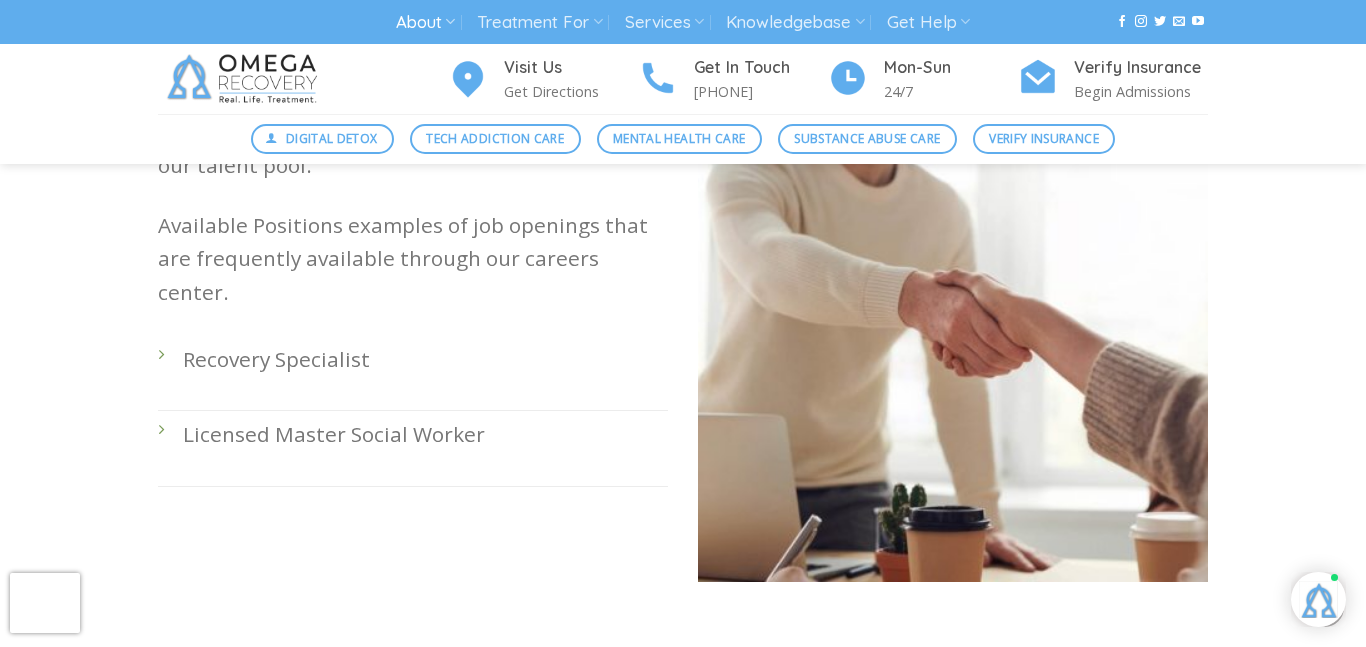 scroll, scrollTop: 652, scrollLeft: 0, axis: vertical 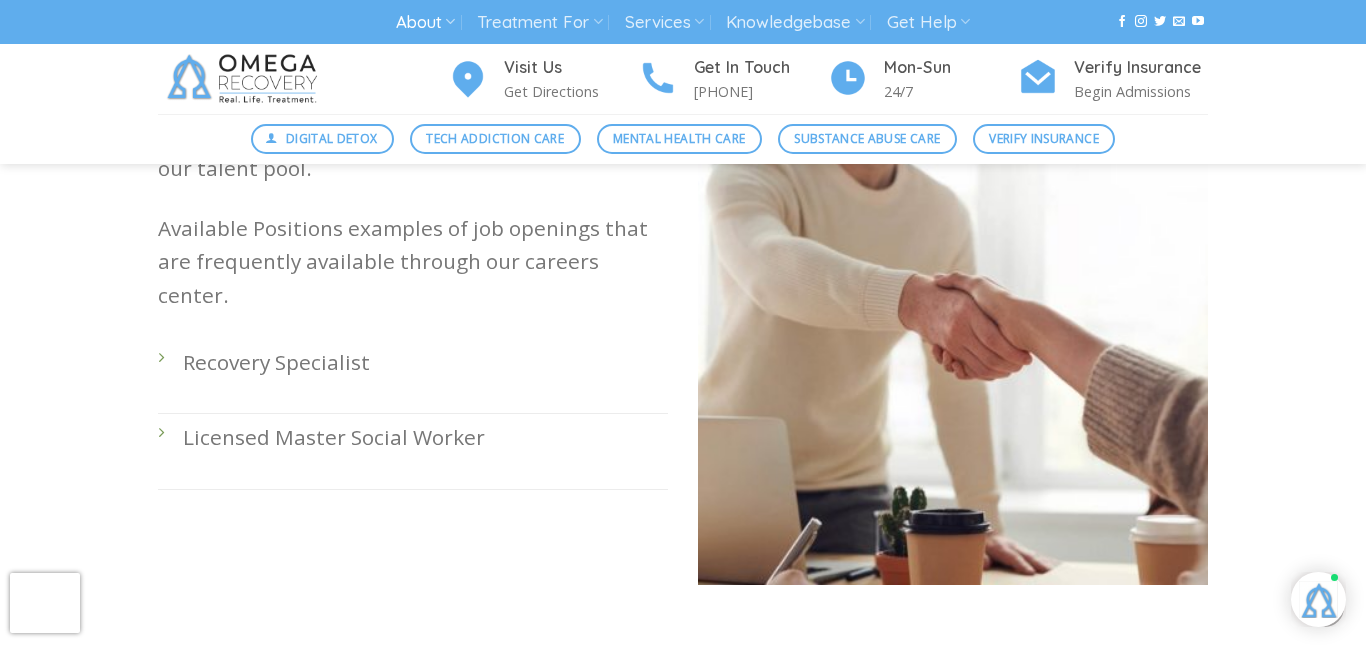 click on "Recovery Specialist" at bounding box center [425, 362] 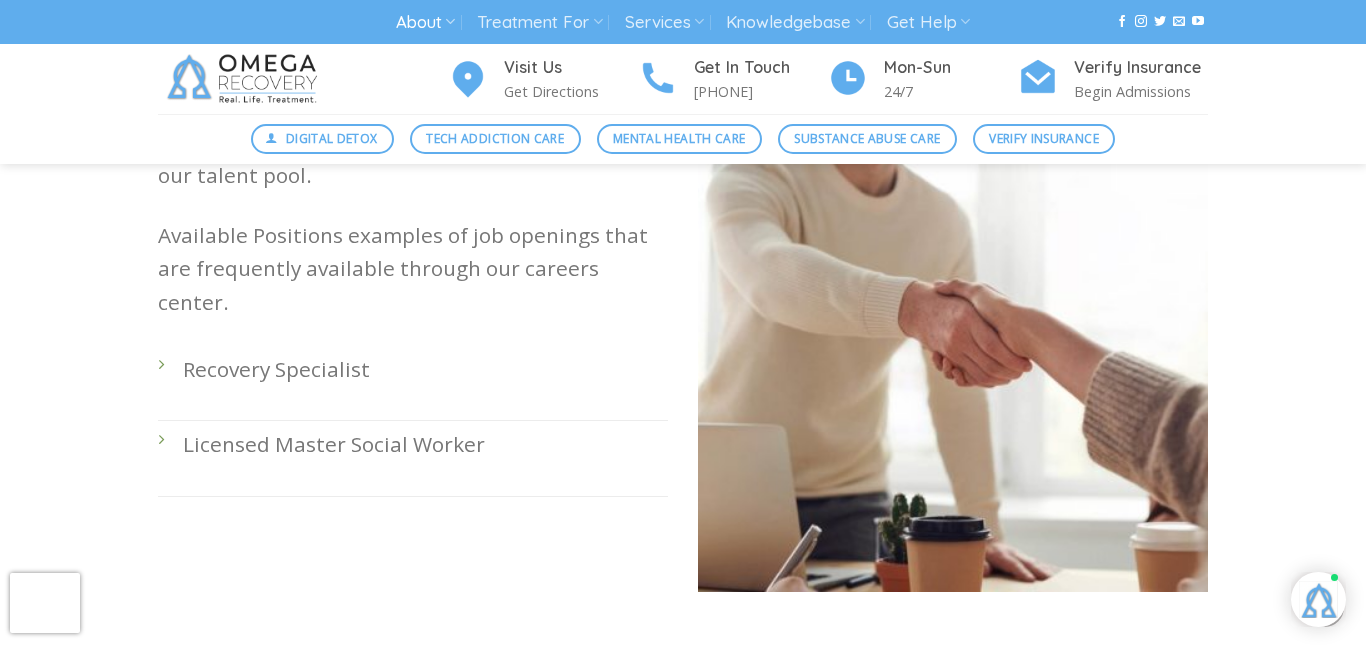 scroll, scrollTop: 729, scrollLeft: 0, axis: vertical 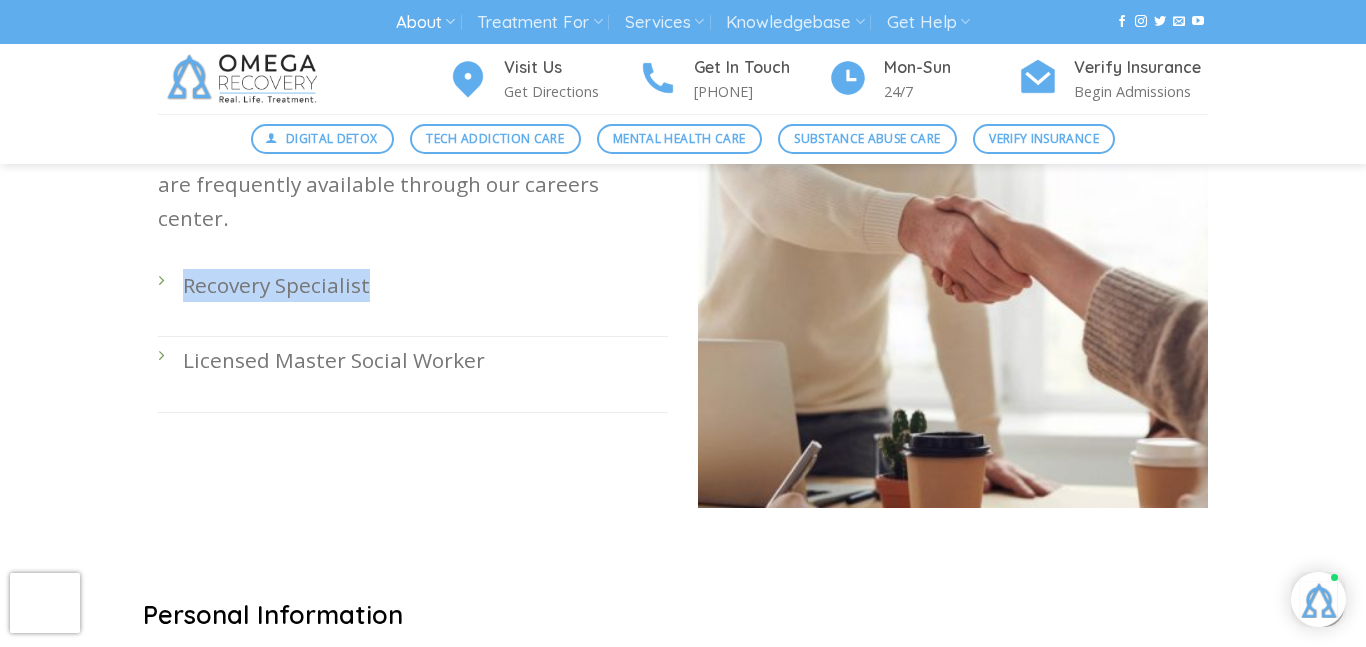 drag, startPoint x: 365, startPoint y: 257, endPoint x: 184, endPoint y: 247, distance: 181.27603 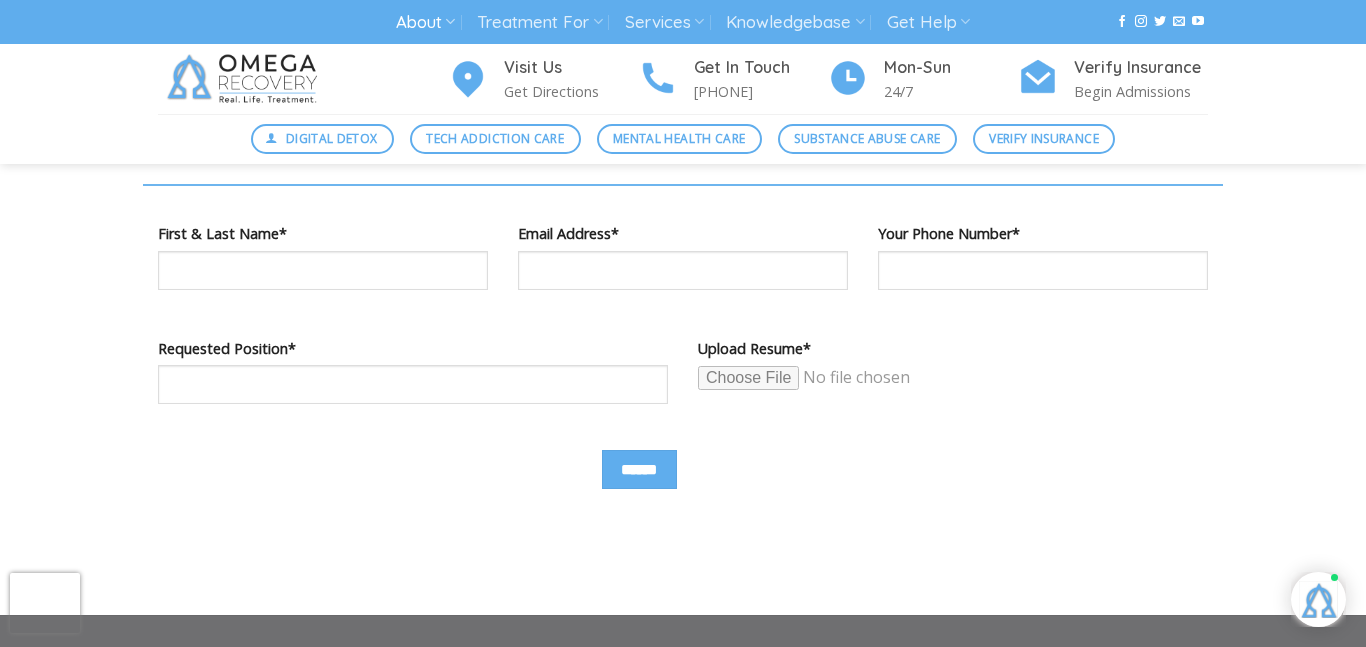 scroll, scrollTop: 1218, scrollLeft: 0, axis: vertical 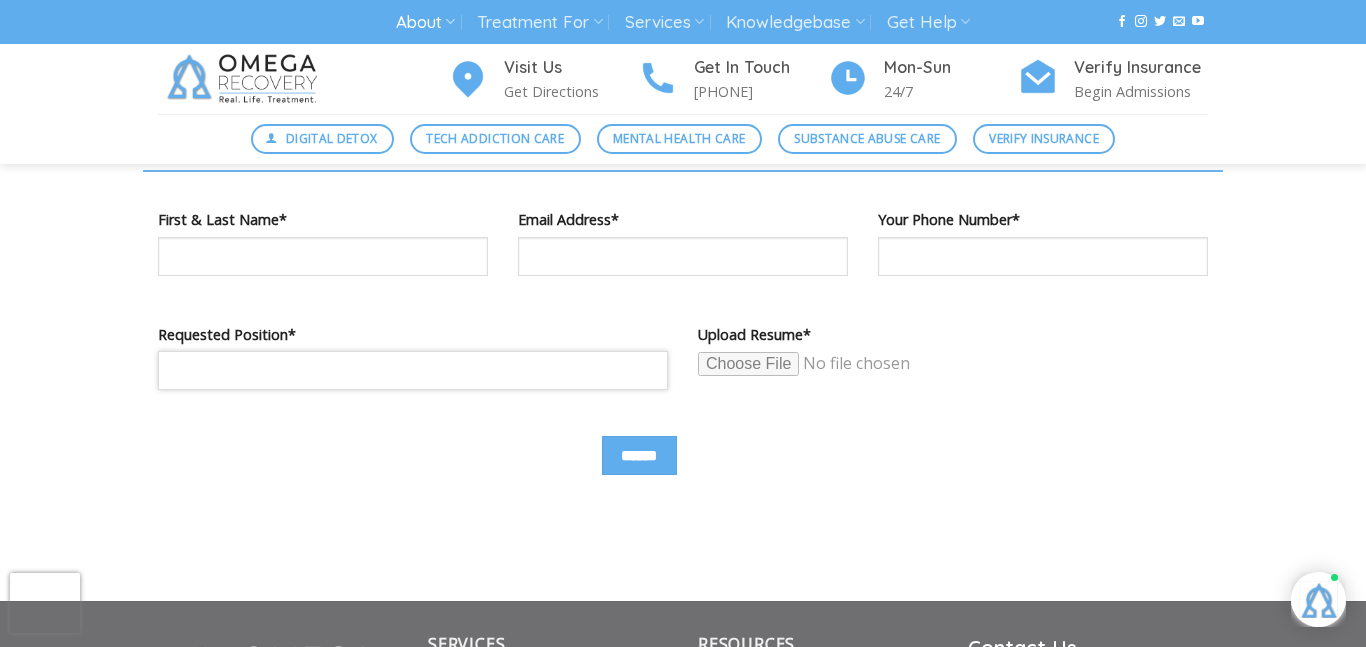 paste on "**********" 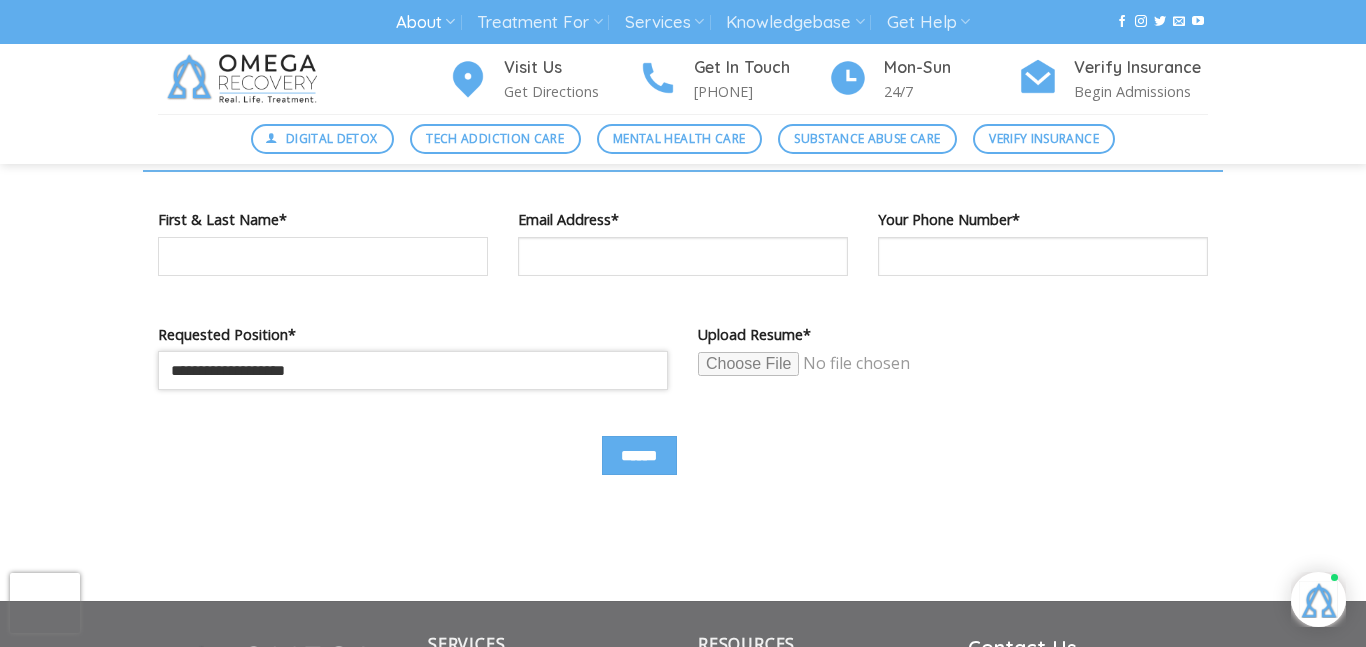 type on "**********" 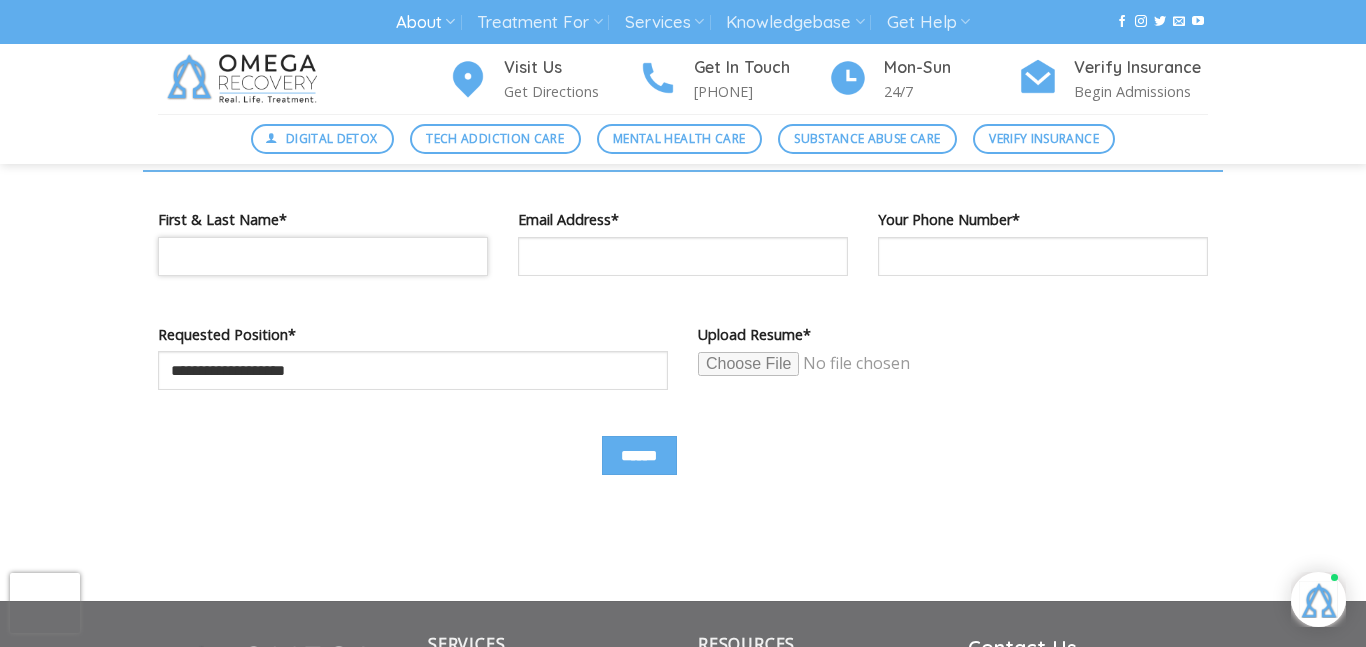 click at bounding box center [323, 256] 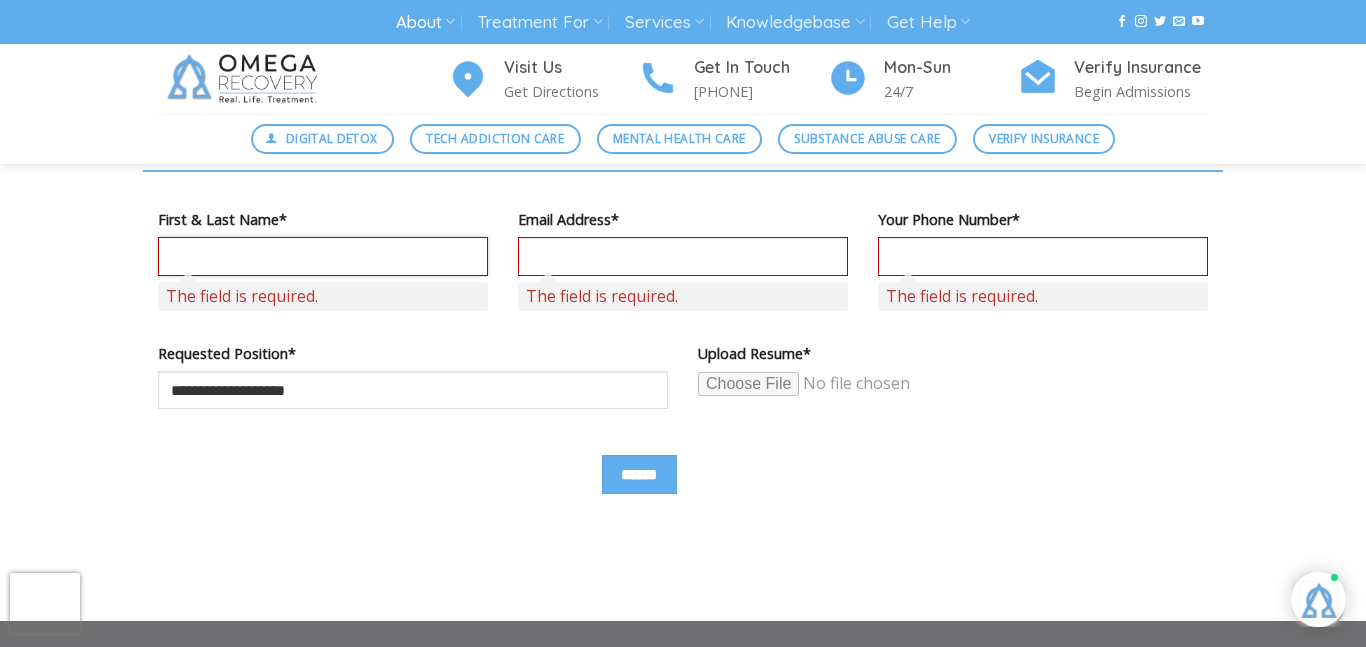 type on "**********" 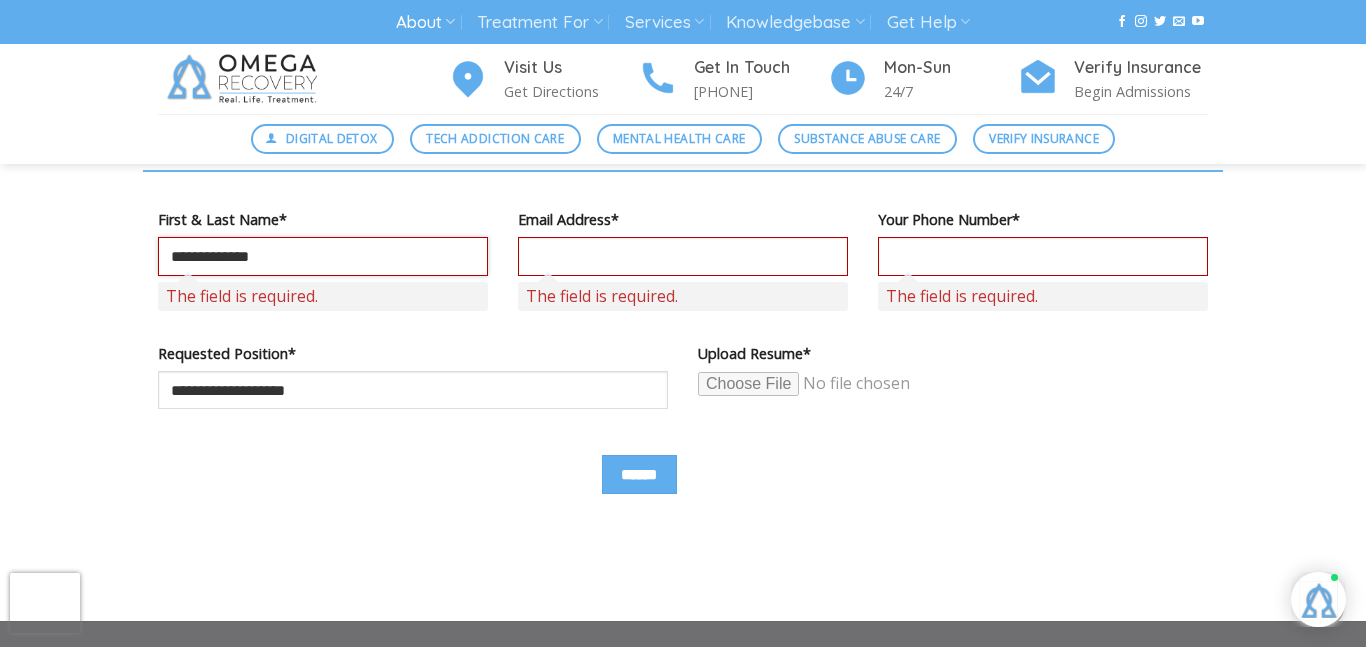 type on "**********" 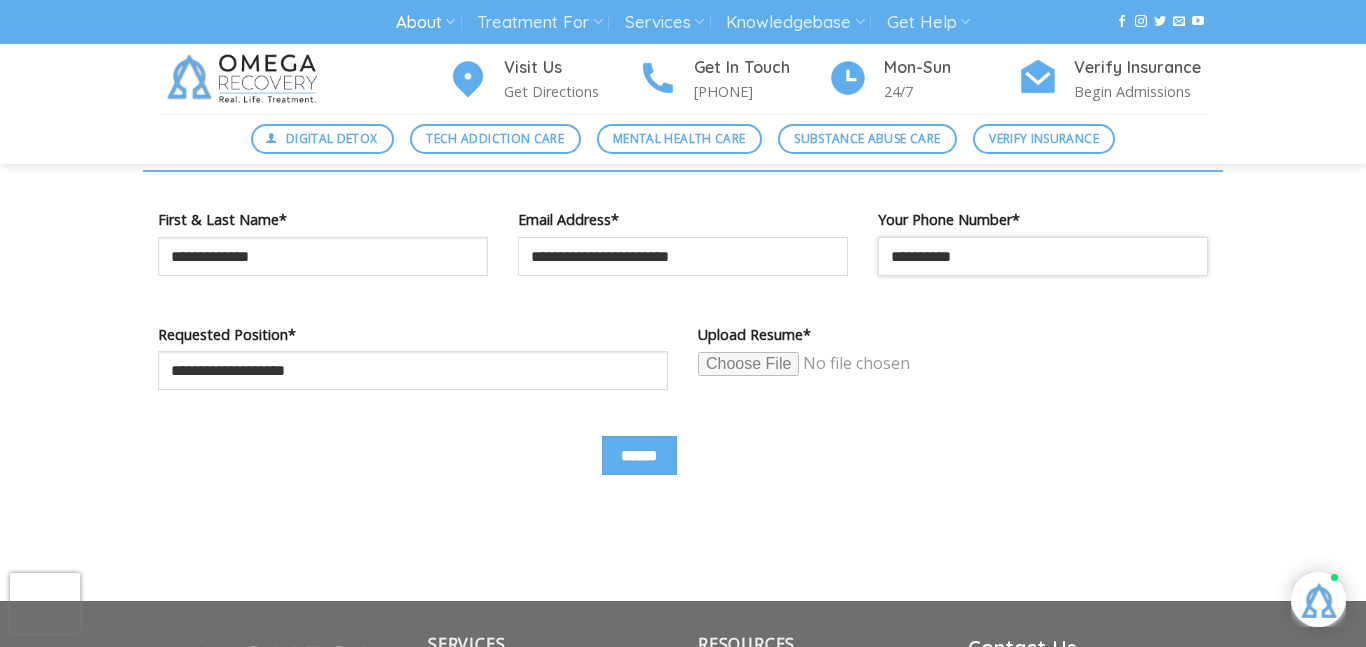 drag, startPoint x: 994, startPoint y: 254, endPoint x: 844, endPoint y: 254, distance: 150 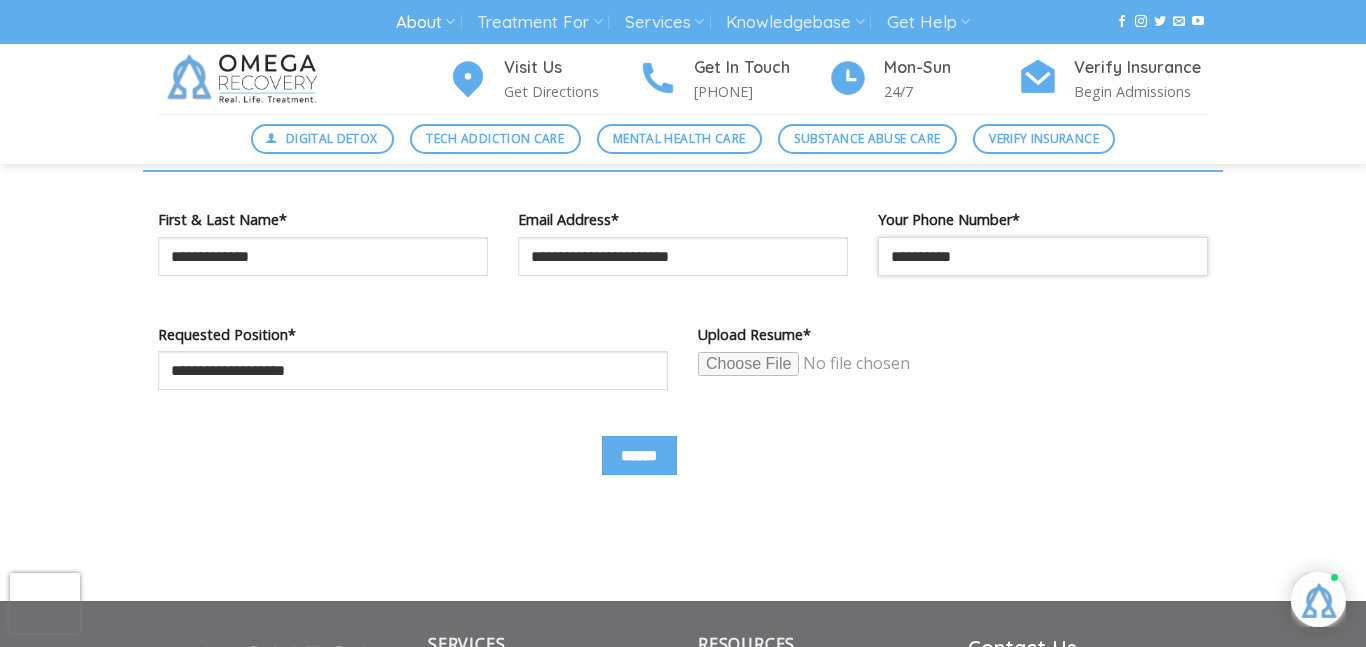 type on "**********" 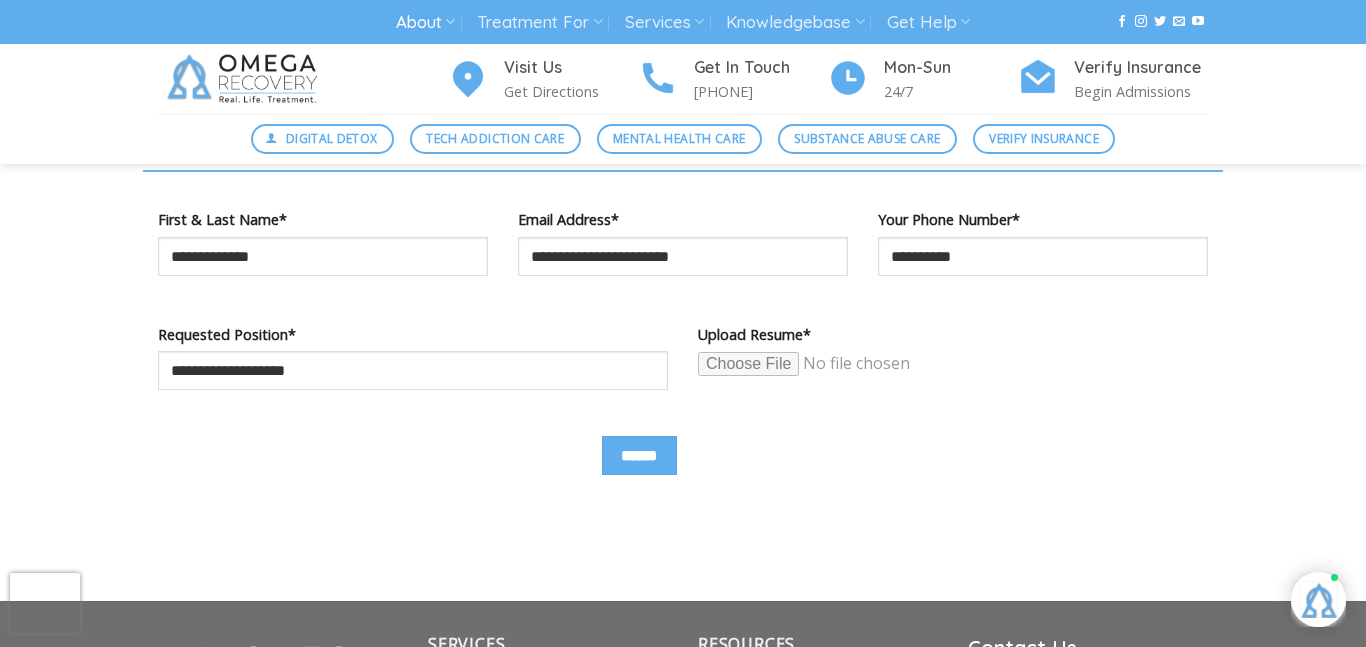 click at bounding box center [851, 364] 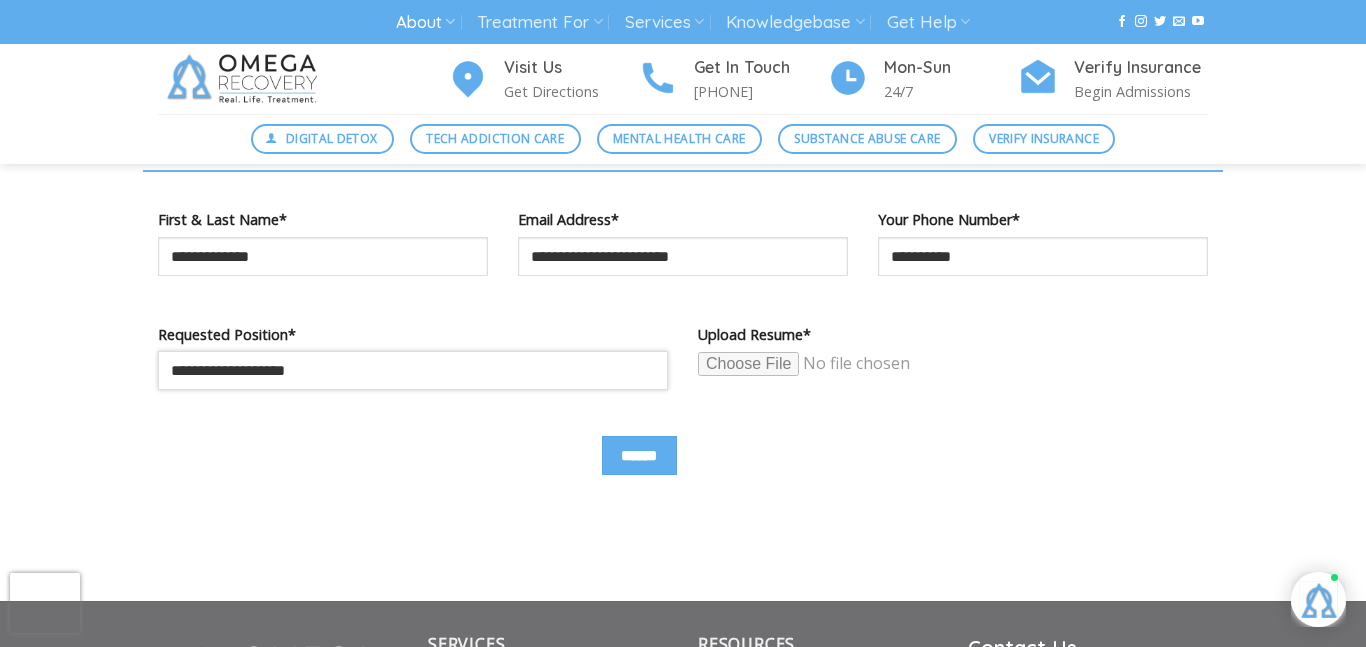 click on "**********" at bounding box center (413, 370) 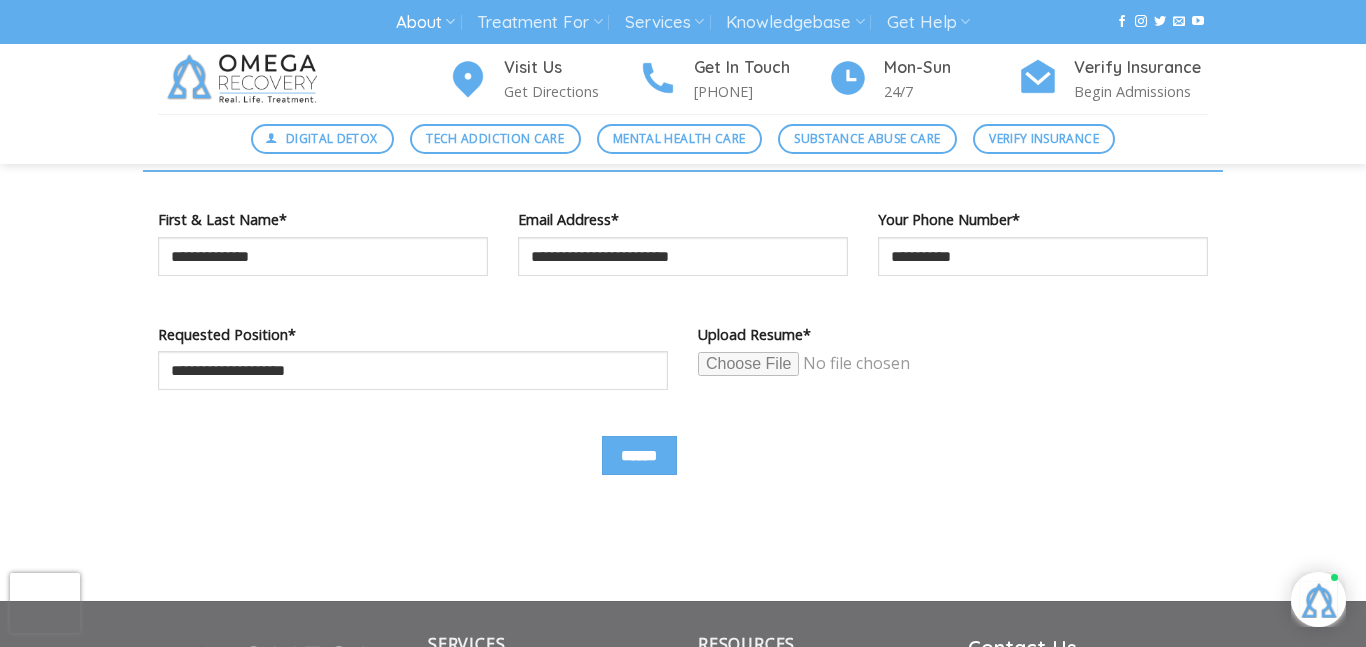 click on "******" at bounding box center [683, 463] 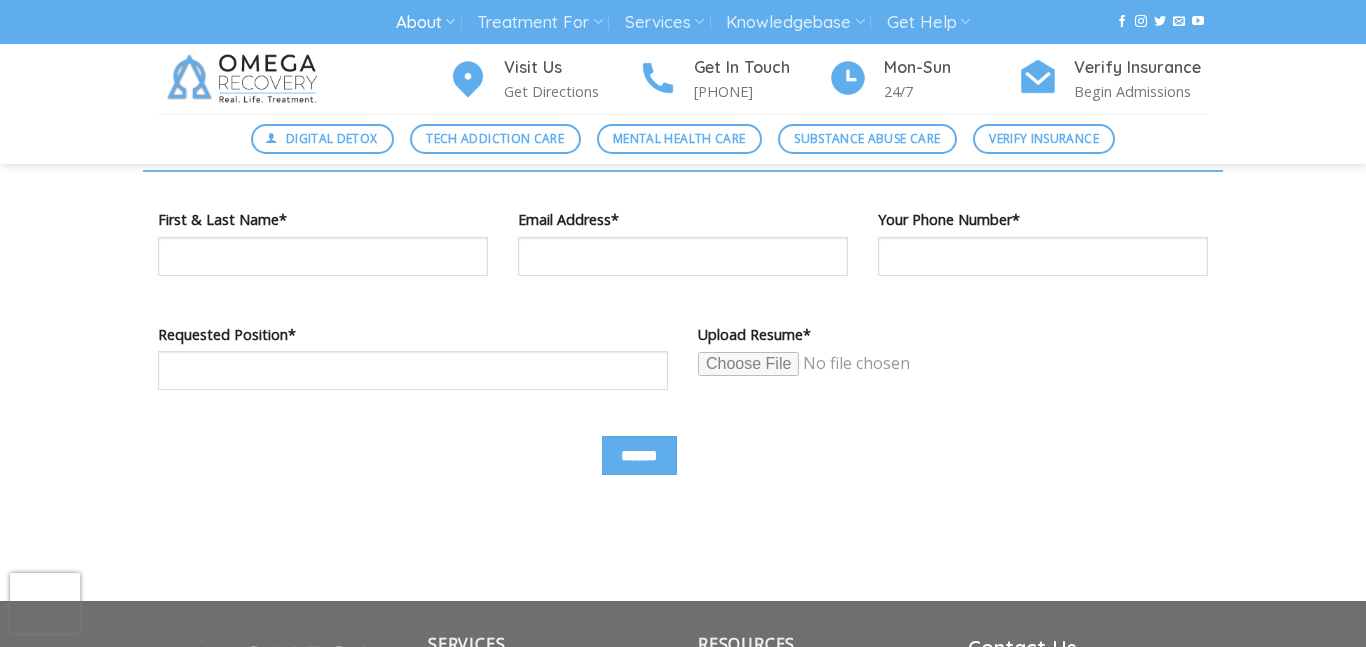 scroll, scrollTop: 1218, scrollLeft: 0, axis: vertical 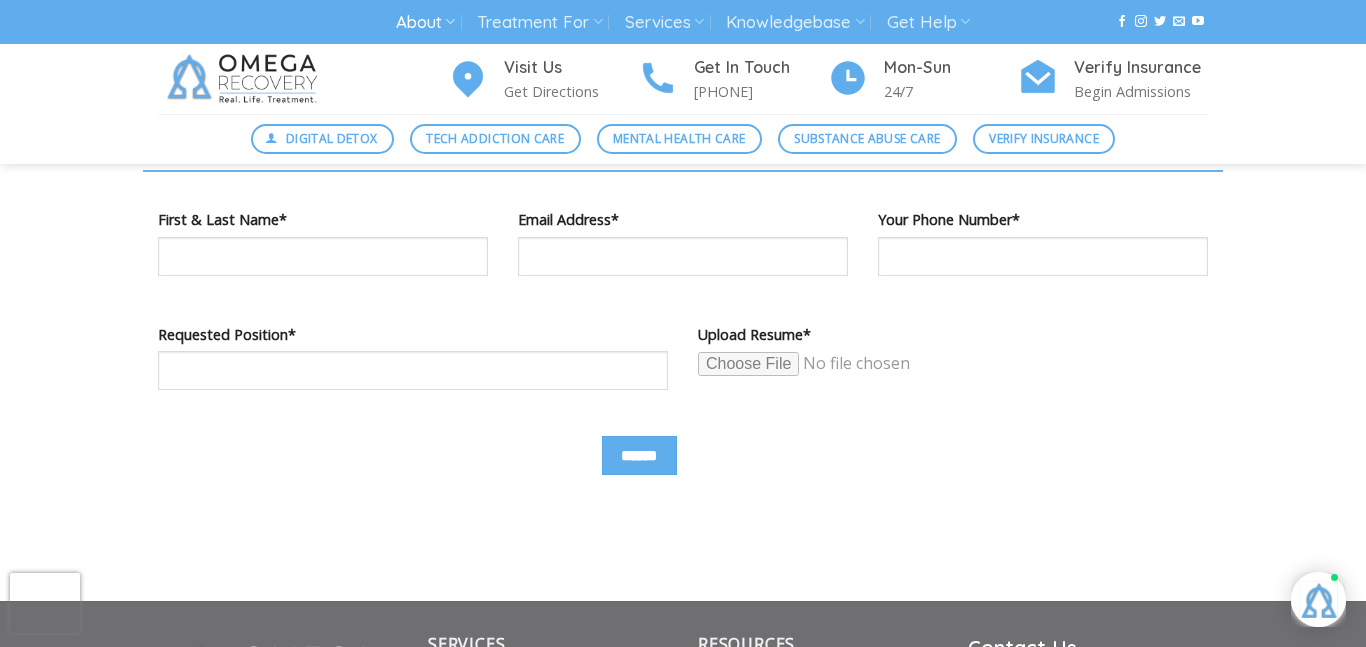 click at bounding box center [851, 364] 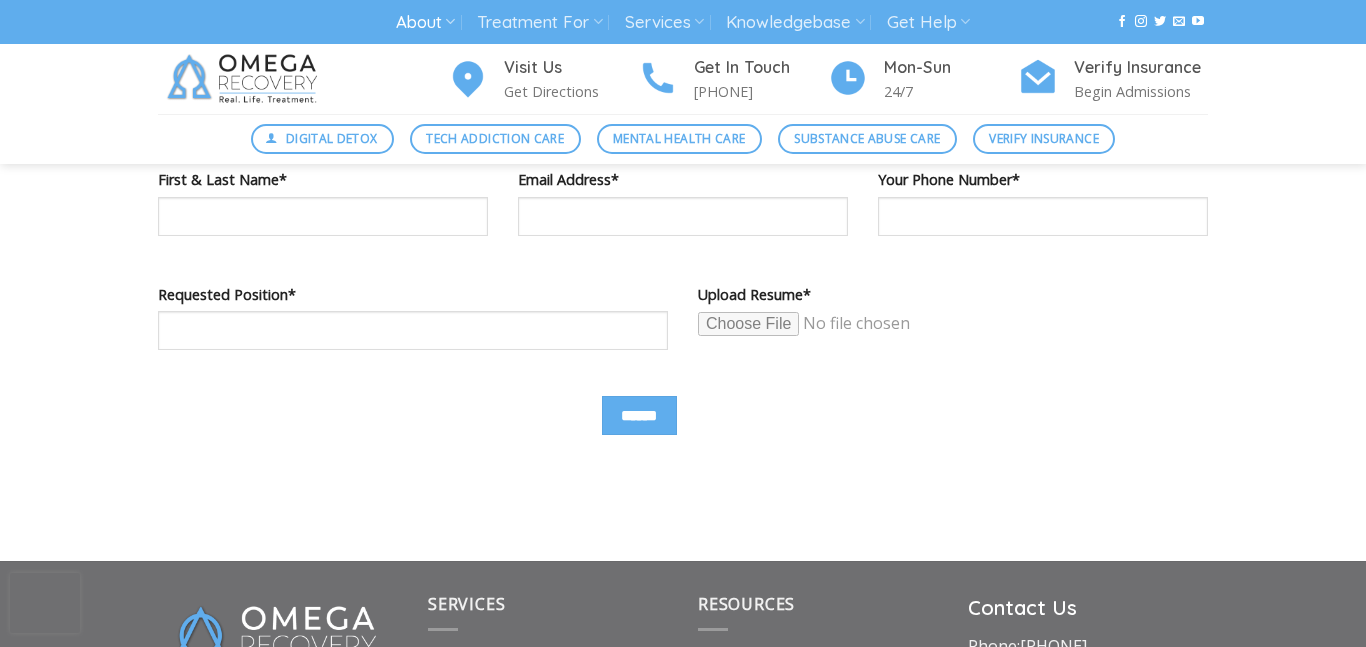 scroll, scrollTop: 1258, scrollLeft: 0, axis: vertical 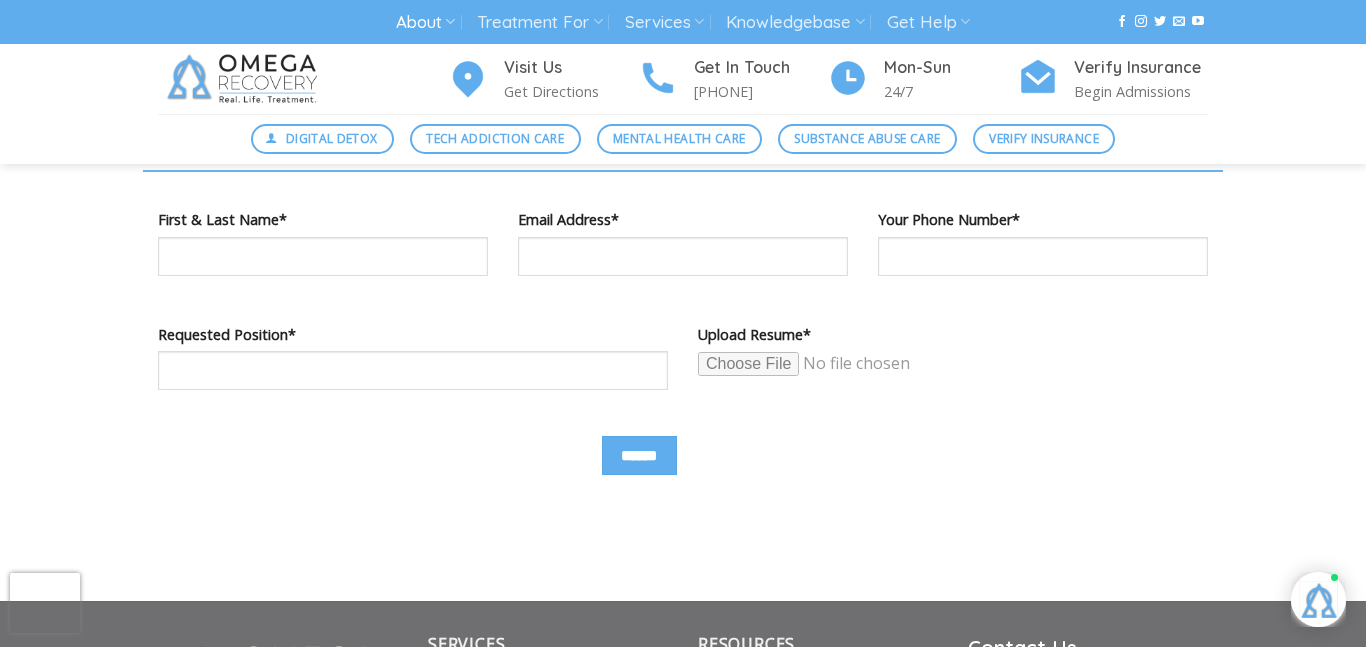 click at bounding box center [851, 364] 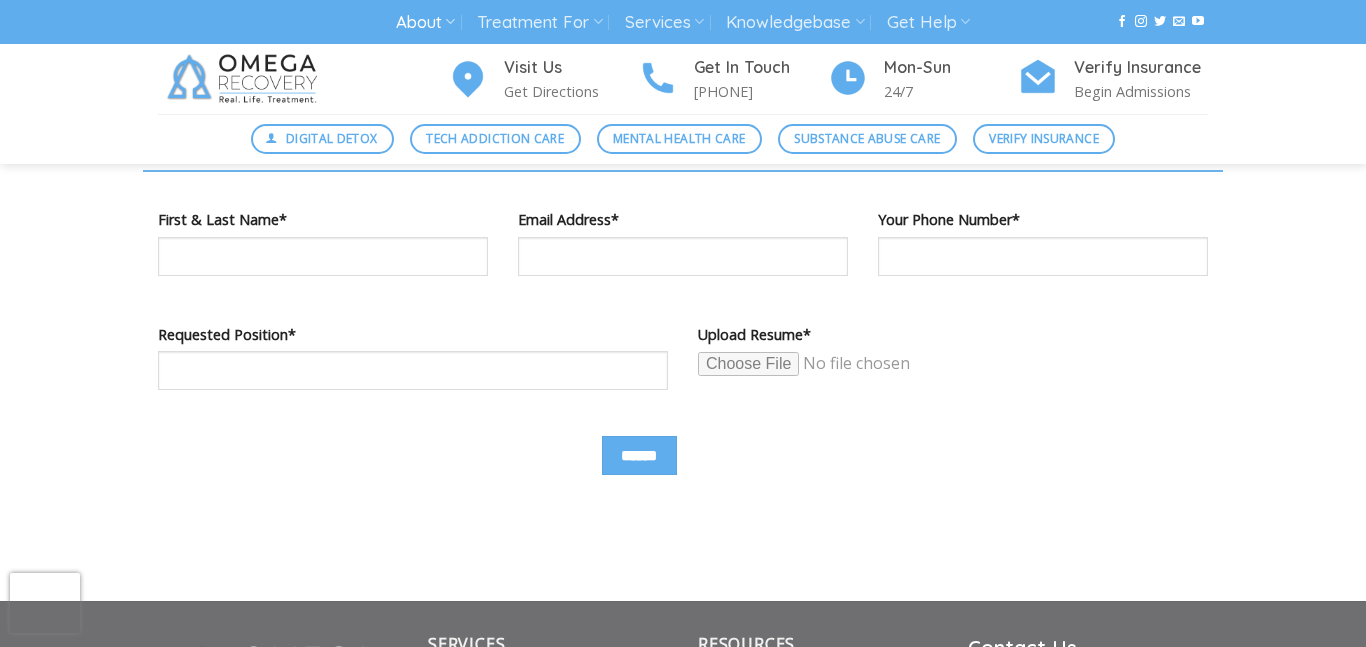 scroll, scrollTop: 1218, scrollLeft: 0, axis: vertical 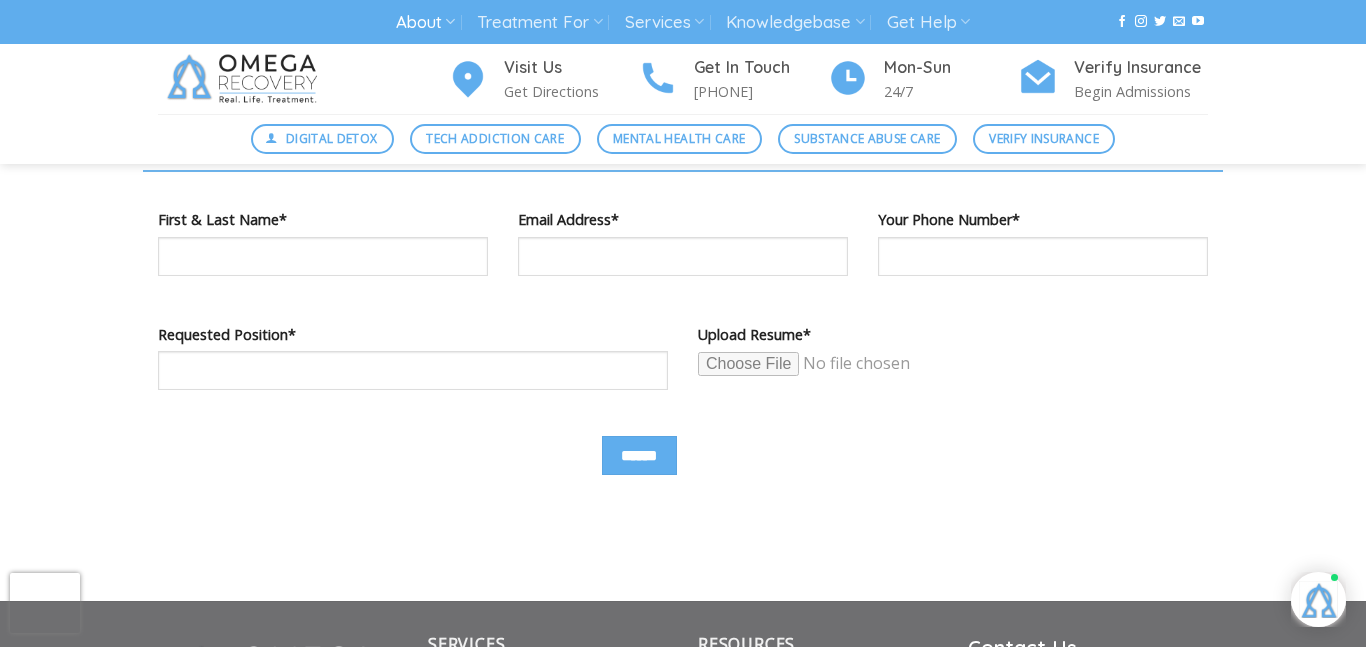 click at bounding box center [851, 364] 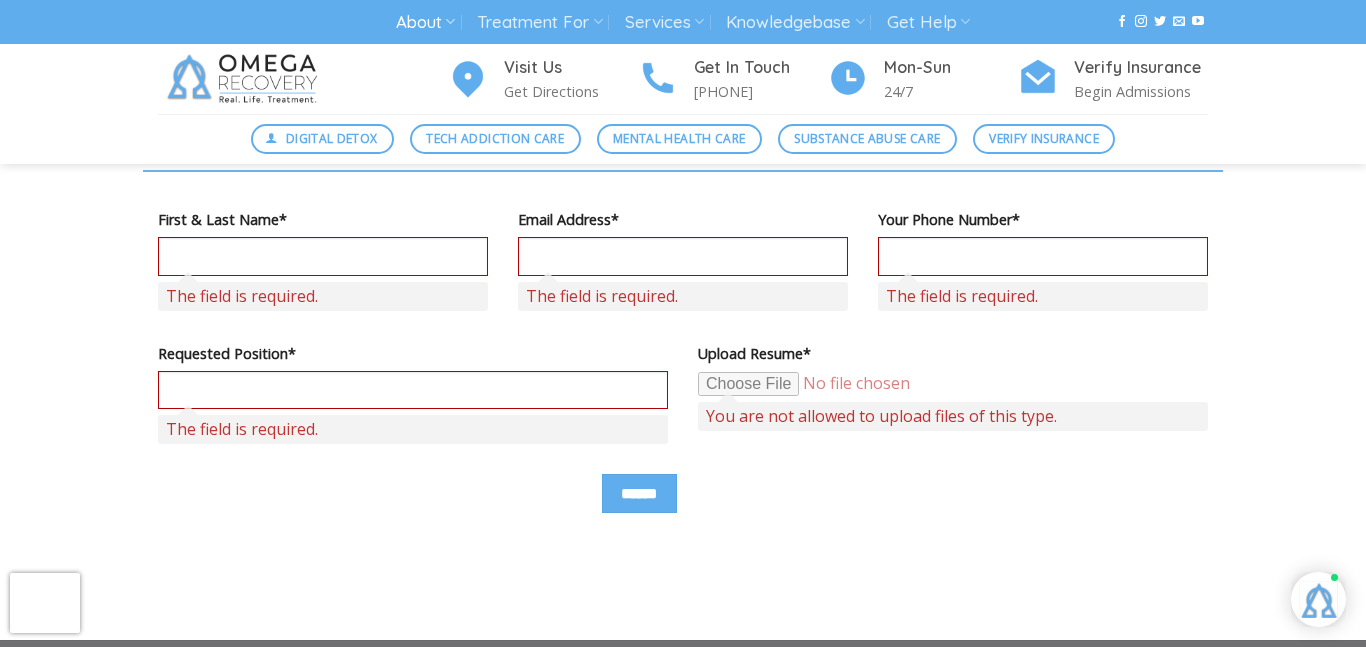 click at bounding box center [851, 384] 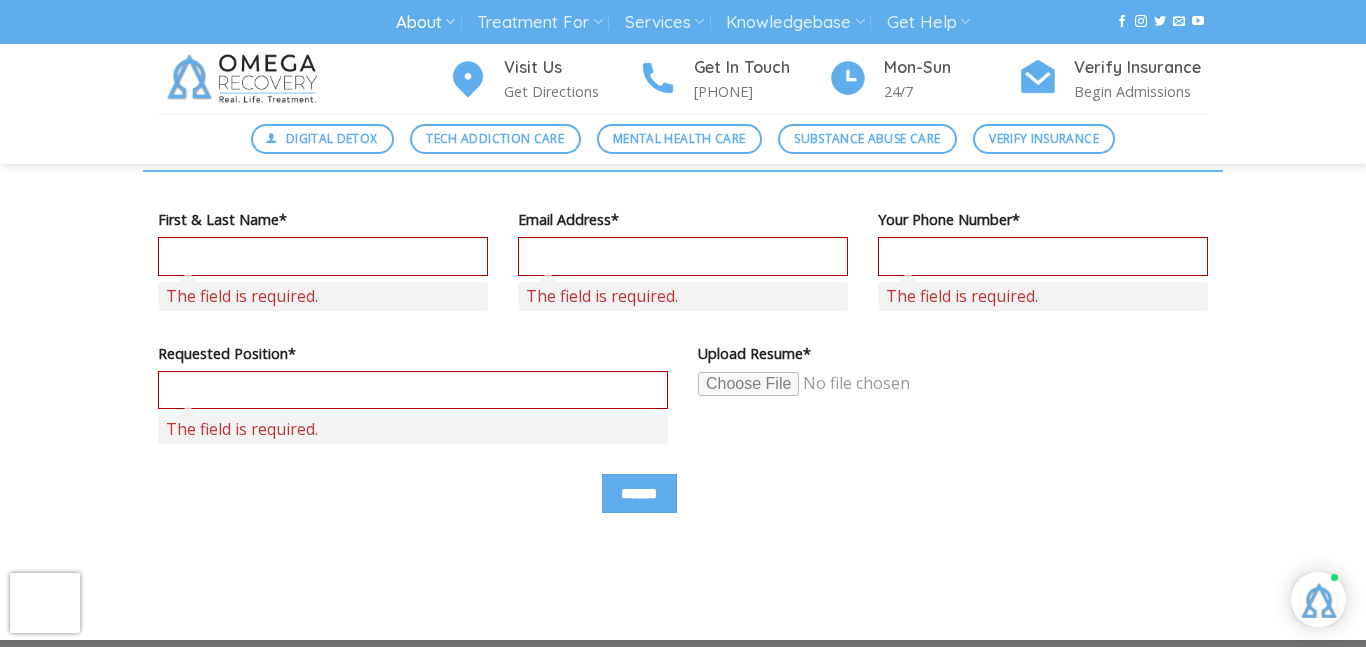 click at bounding box center [851, 384] 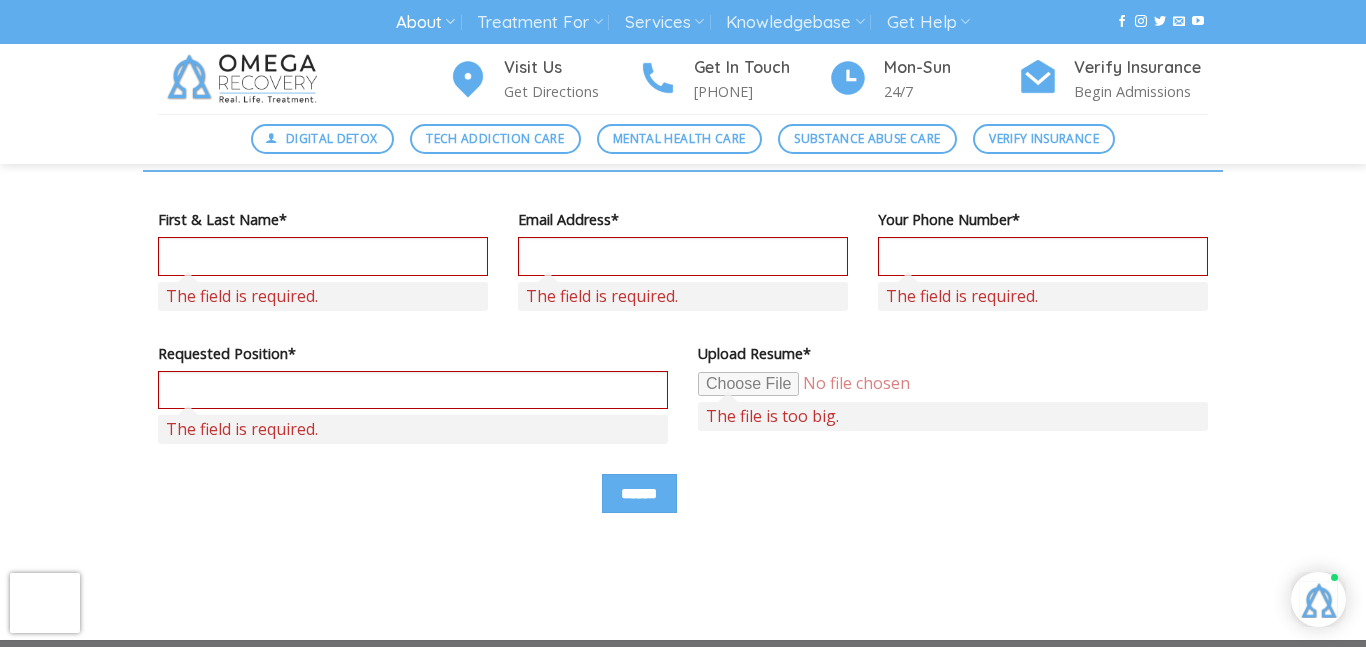 click at bounding box center (851, 384) 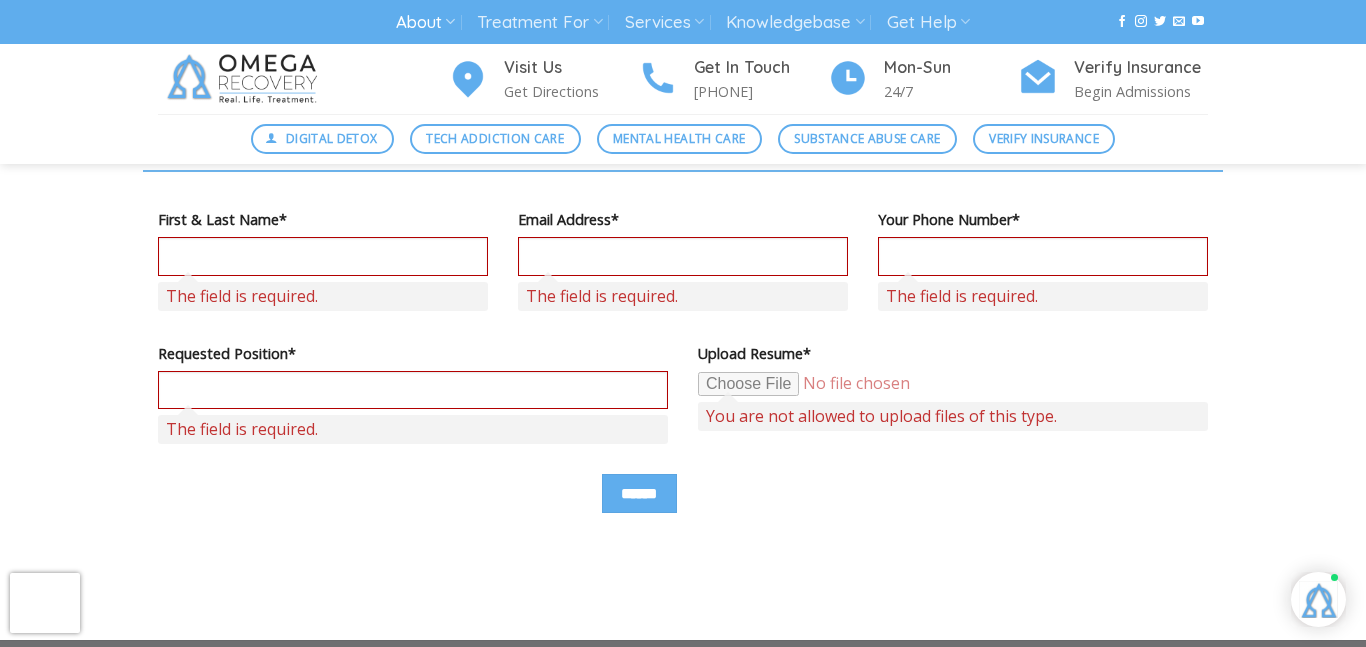click at bounding box center [851, 384] 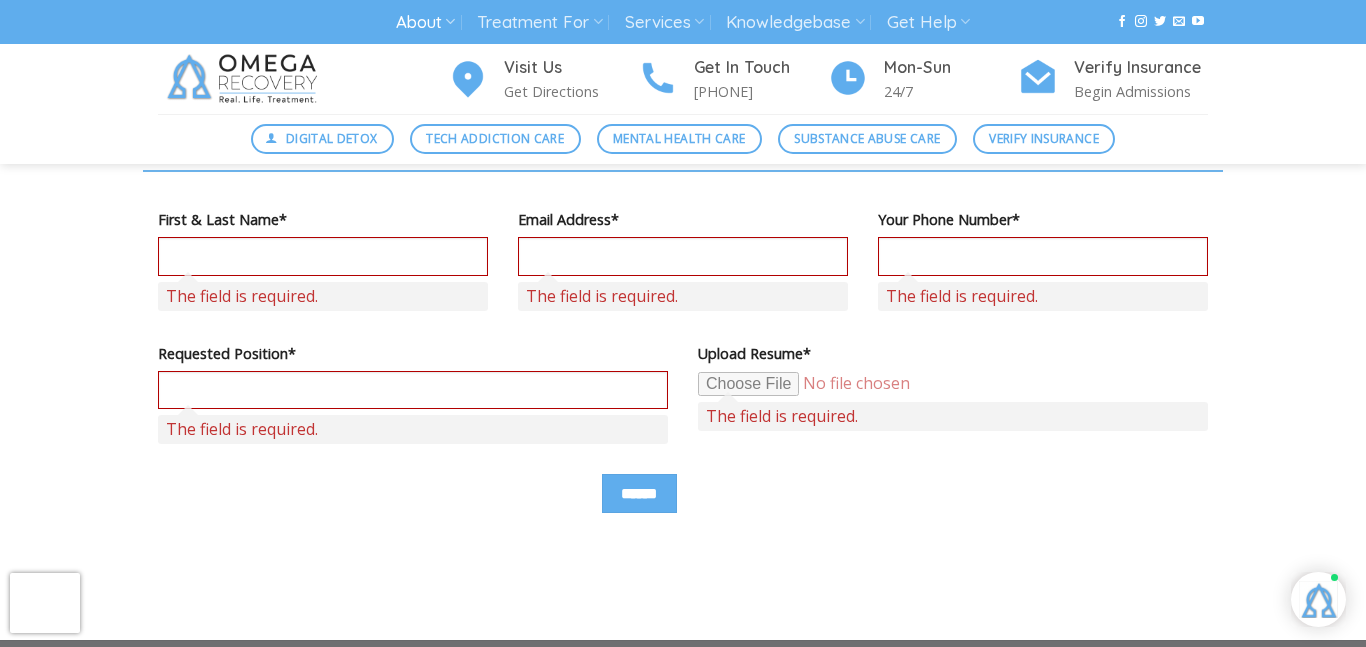 click on "The field is required. The field is required. The field is required. The field is required. The field is required.
Personal Information
First & Last Name*
The field is required.
Email Address*
The field is required.
Your Phone Number*
The field is required.
Requested Position*
The field is required.
Upload Resume*
The field is required.
******" at bounding box center (683, 359) 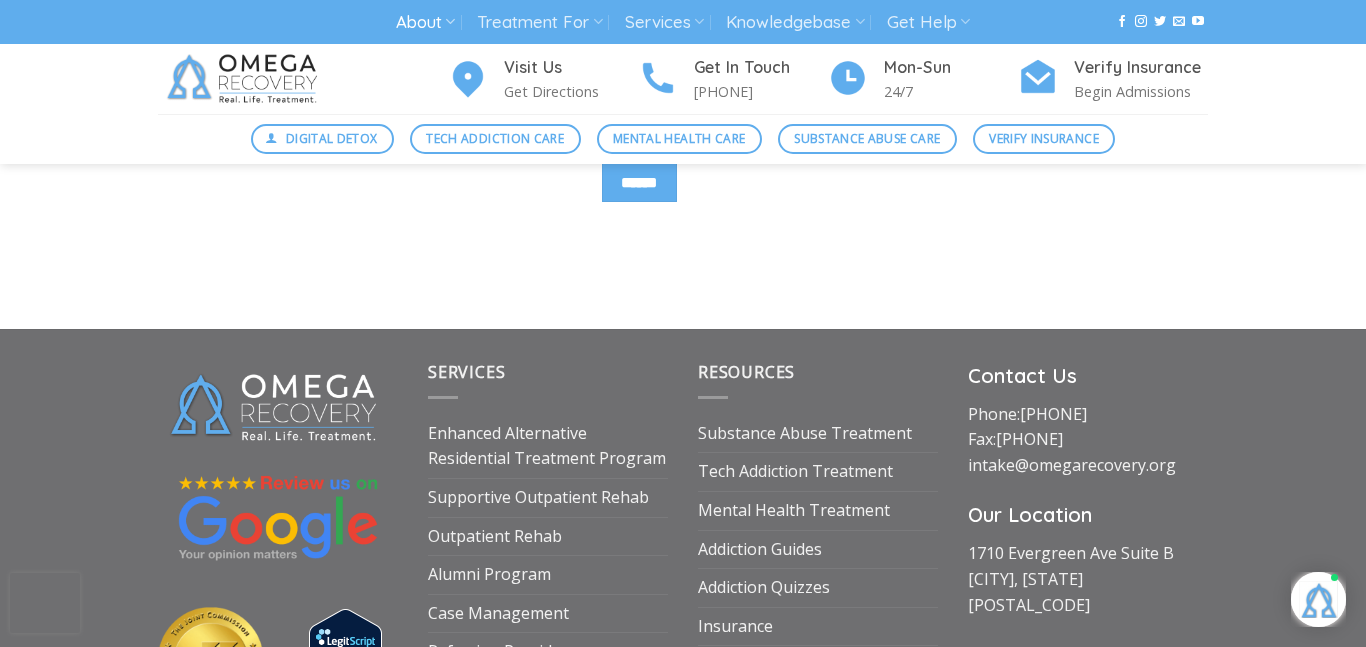 scroll, scrollTop: 1541, scrollLeft: 0, axis: vertical 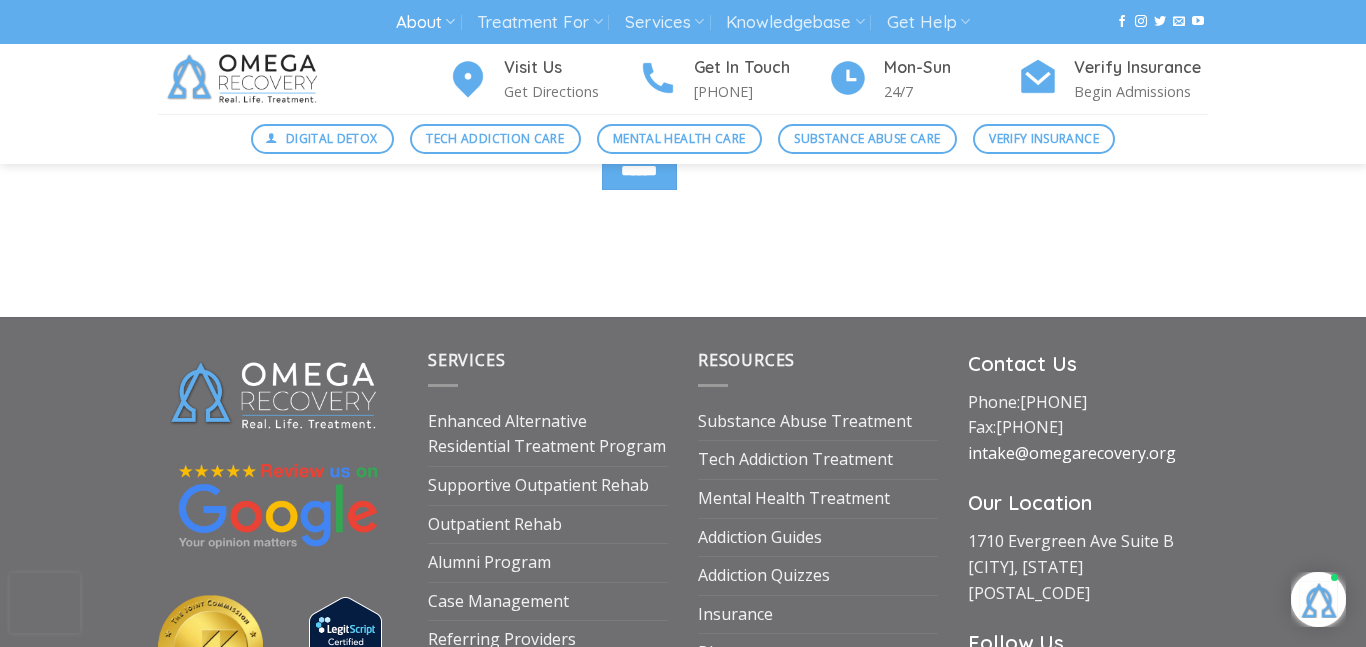 click on "intake@omegarecovery.org" at bounding box center [1072, 453] 